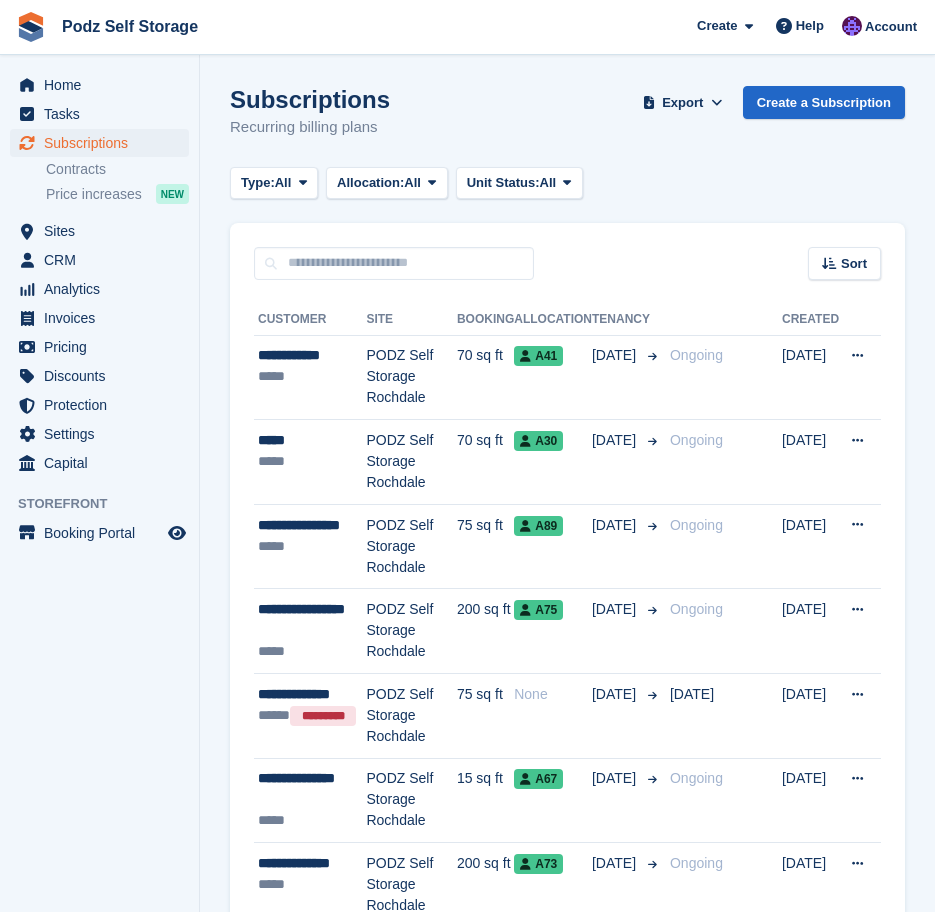 scroll, scrollTop: 2906, scrollLeft: 0, axis: vertical 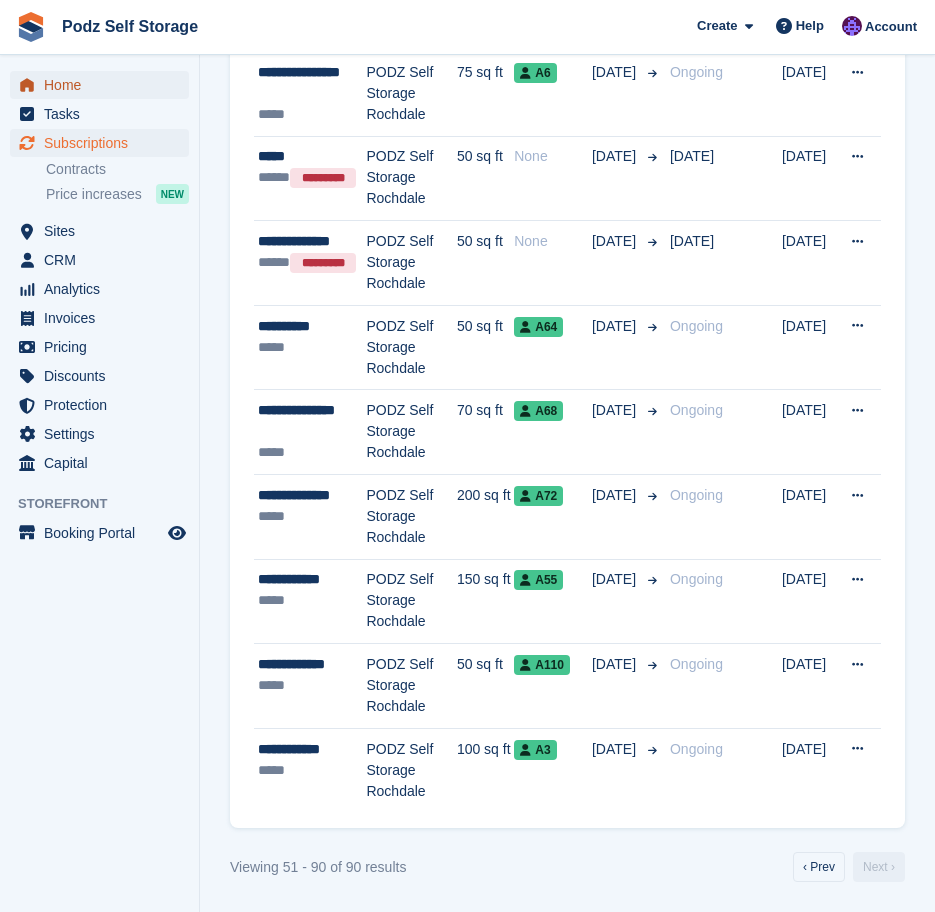 click on "Home" at bounding box center [104, 85] 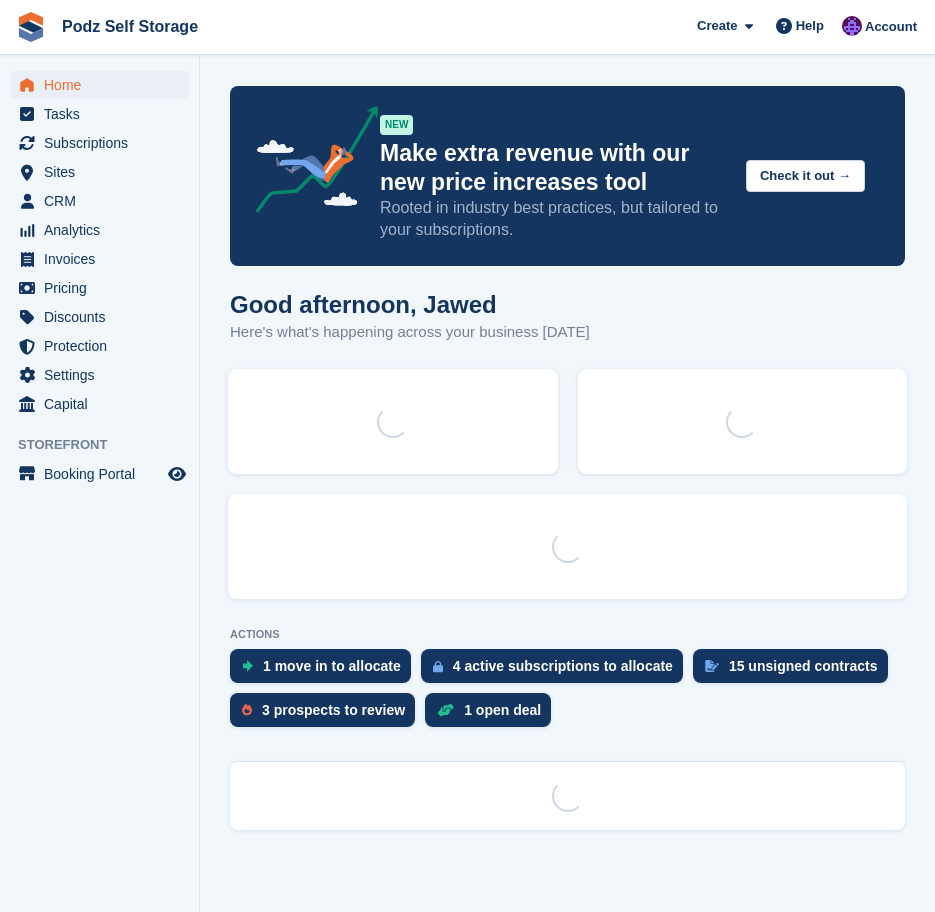 scroll, scrollTop: 0, scrollLeft: 0, axis: both 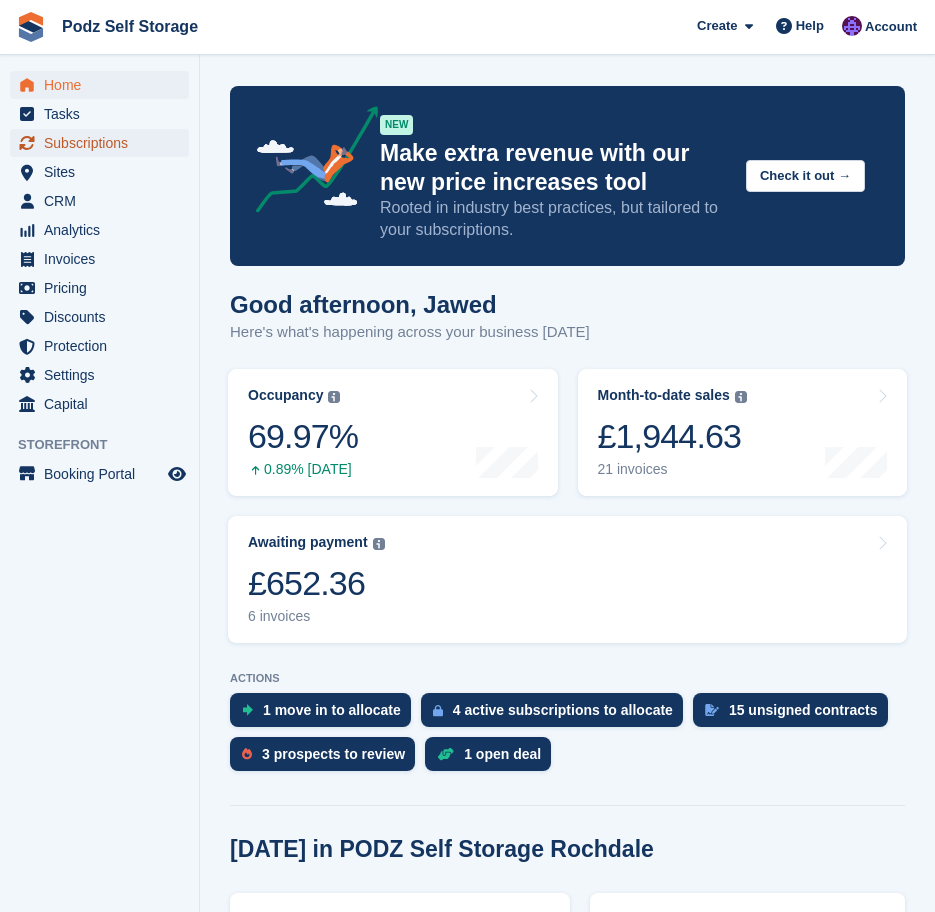 click on "Subscriptions" at bounding box center (104, 143) 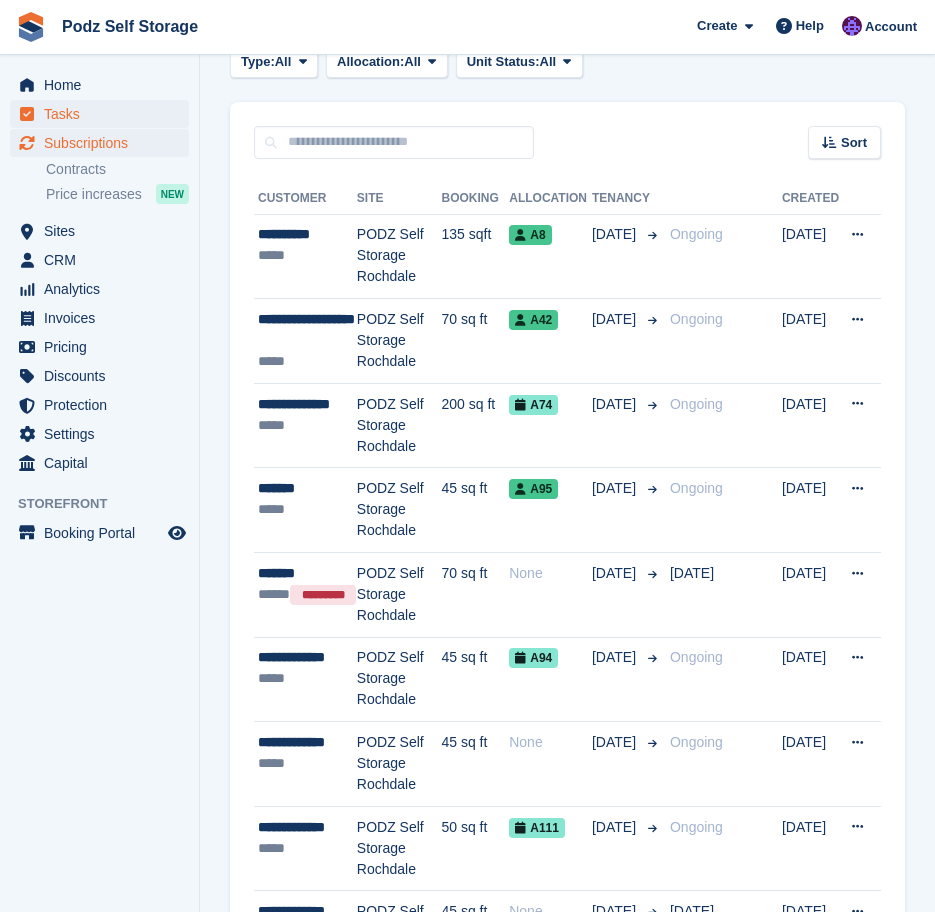 scroll, scrollTop: 0, scrollLeft: 0, axis: both 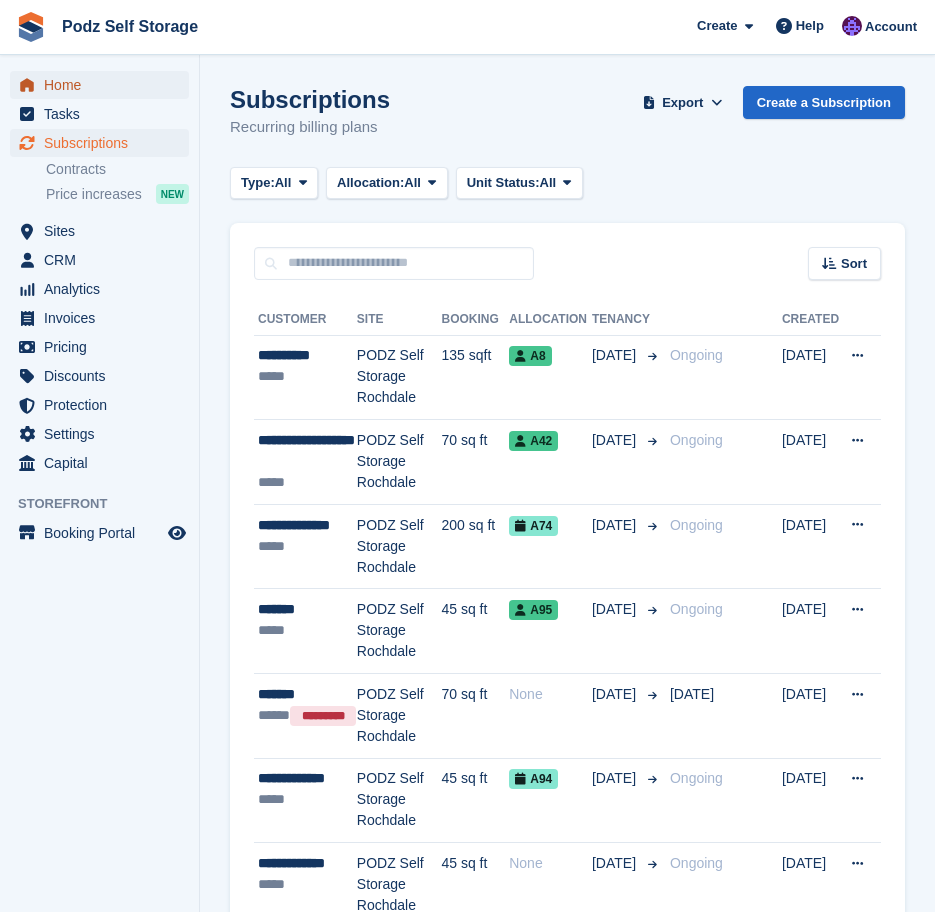 click on "Home" at bounding box center [104, 85] 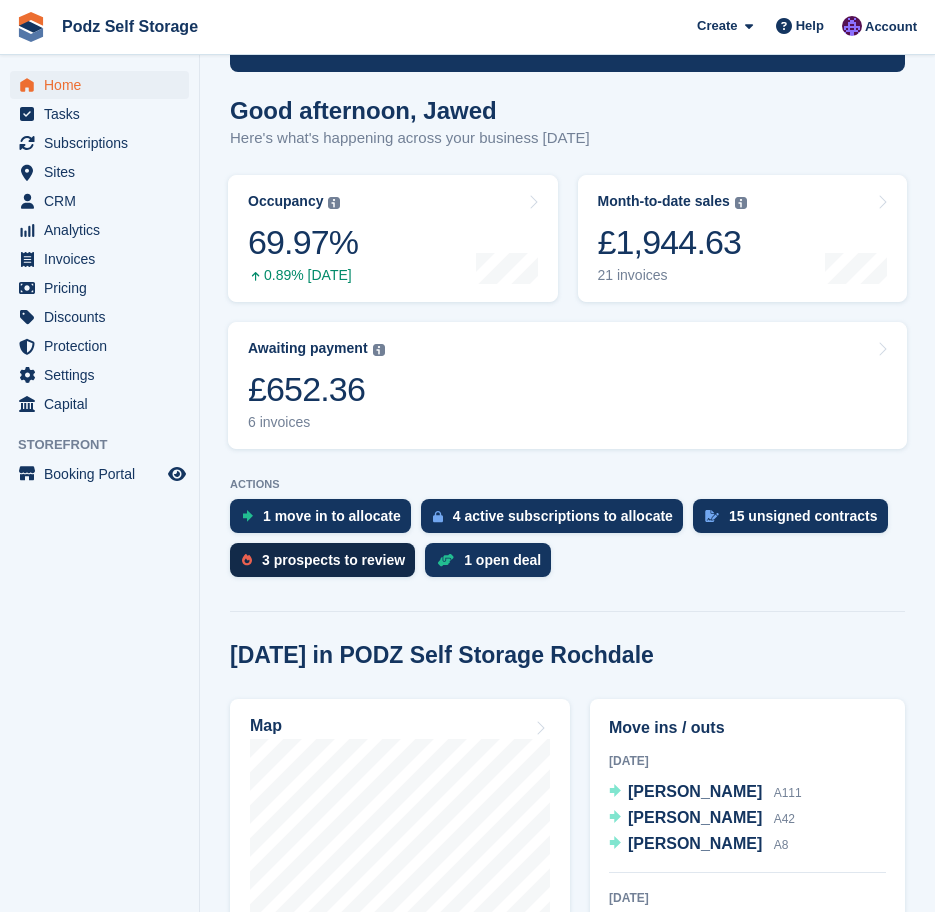 scroll, scrollTop: 0, scrollLeft: 0, axis: both 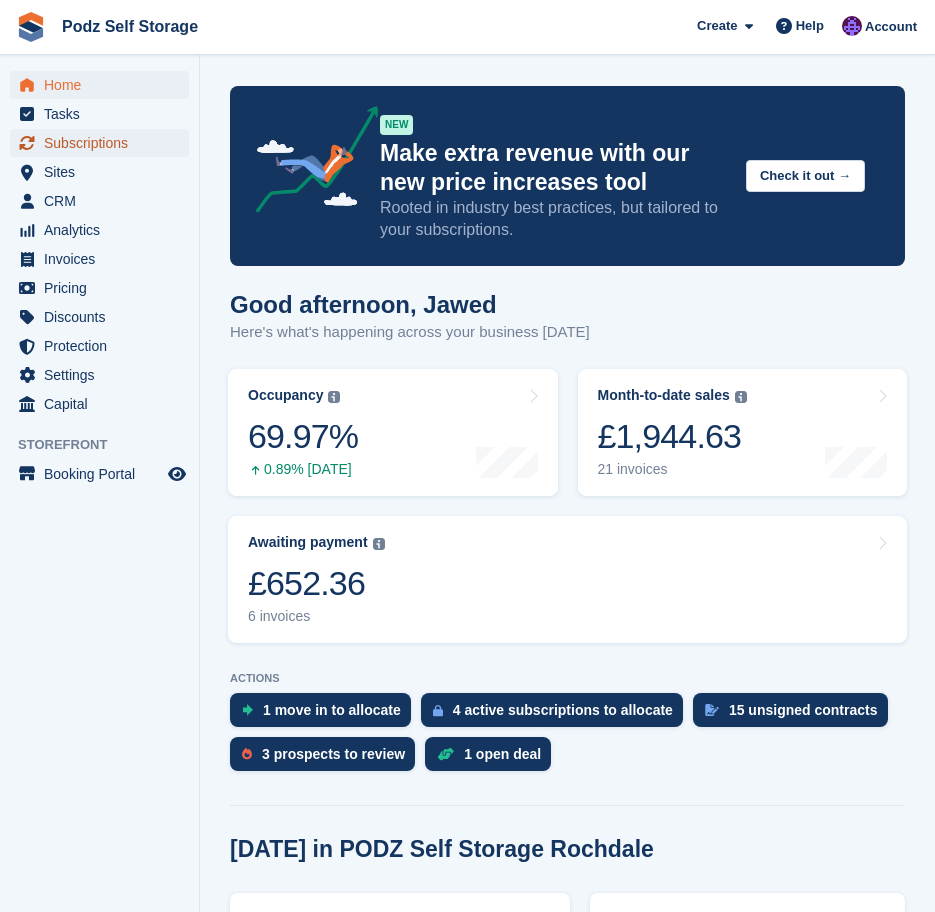 click on "Subscriptions" at bounding box center [104, 143] 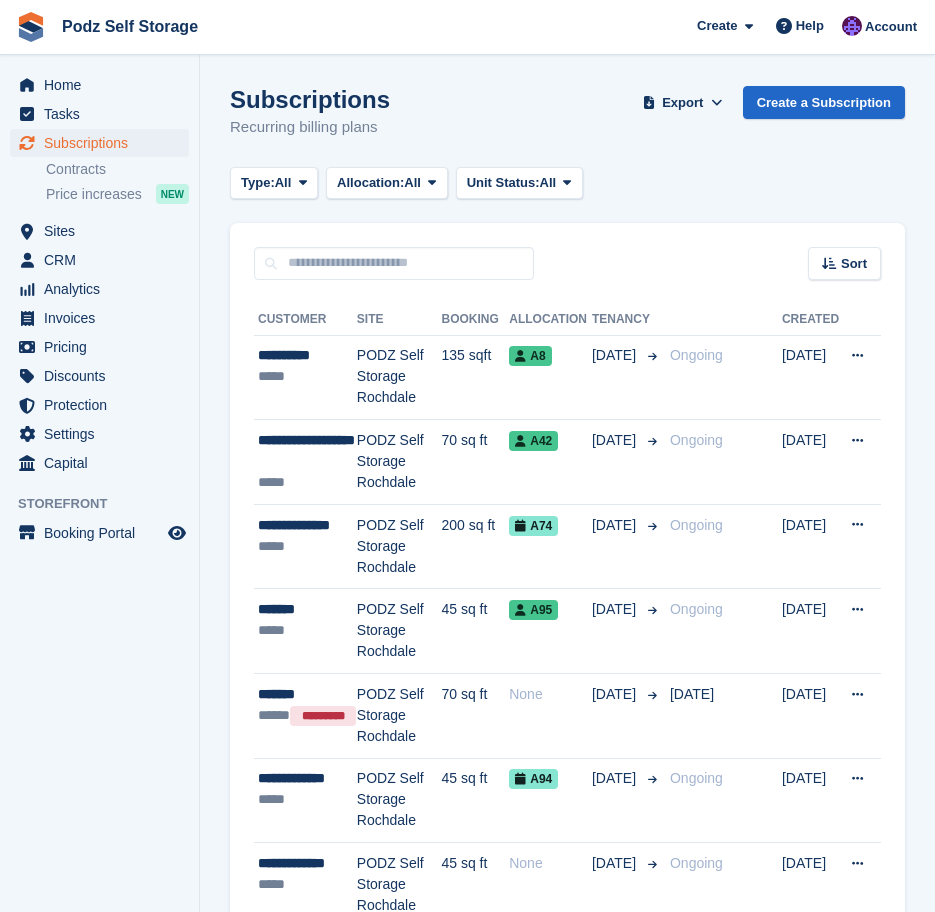 scroll, scrollTop: 0, scrollLeft: 0, axis: both 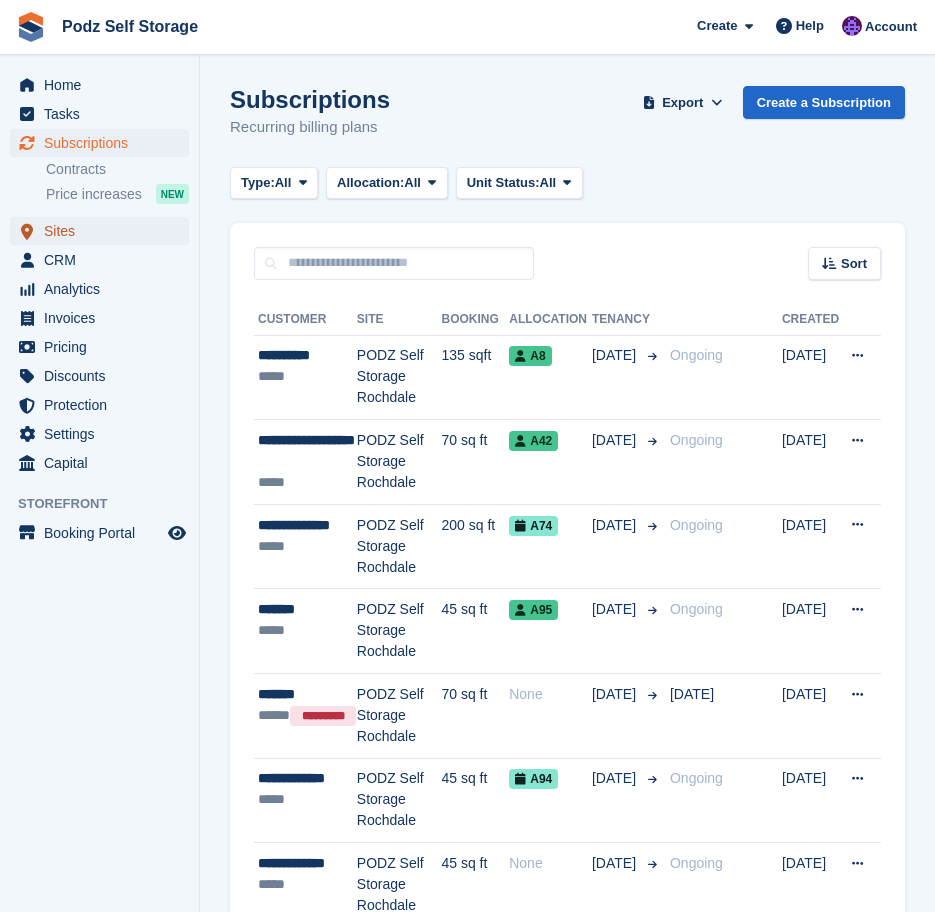 click on "Sites" at bounding box center (104, 231) 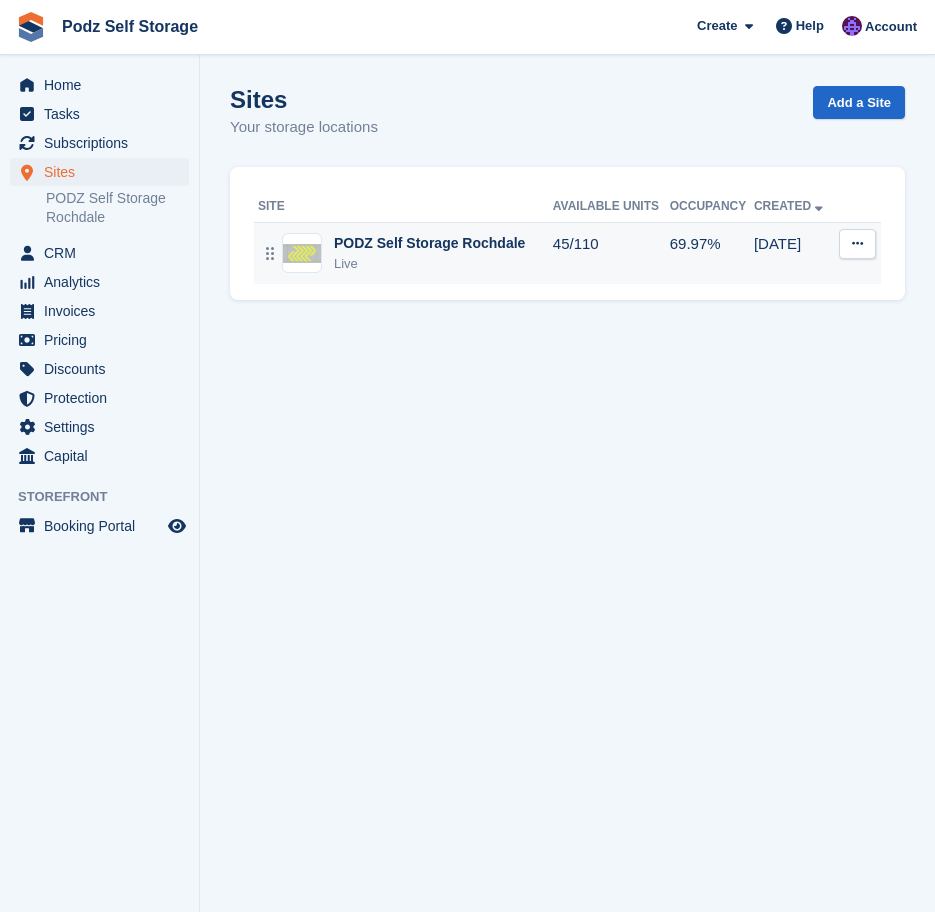 click on "PODZ Self Storage Rochdale" at bounding box center (429, 243) 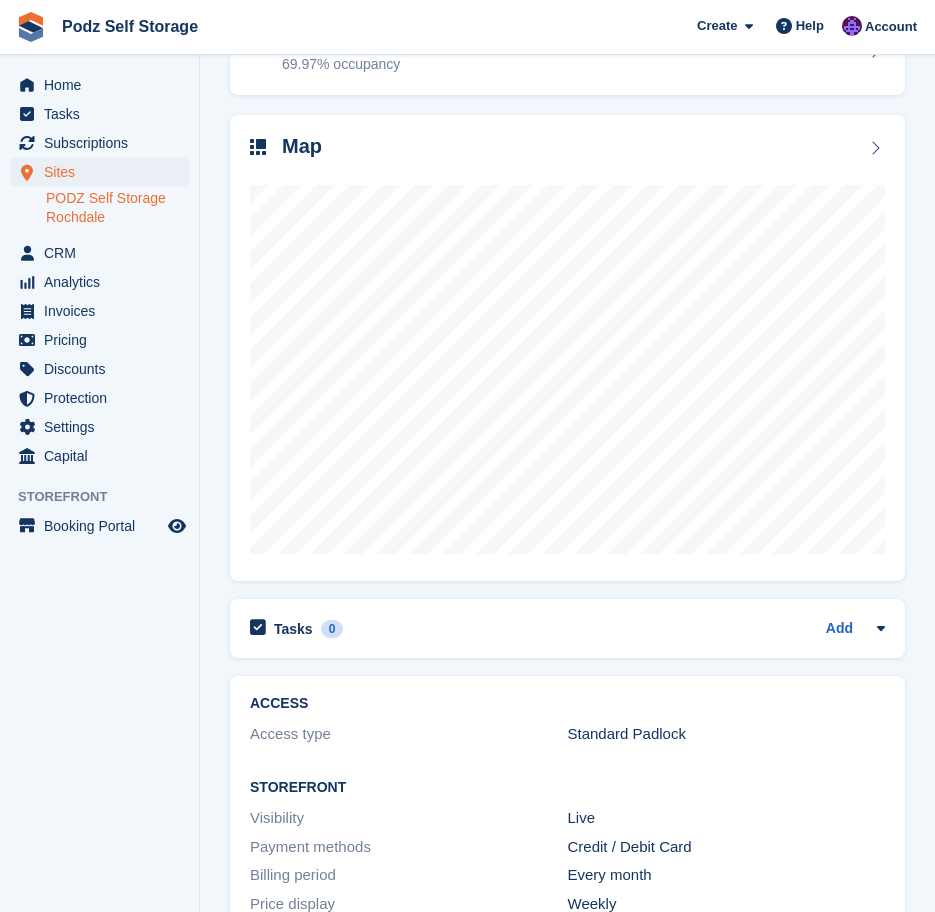 scroll, scrollTop: 0, scrollLeft: 0, axis: both 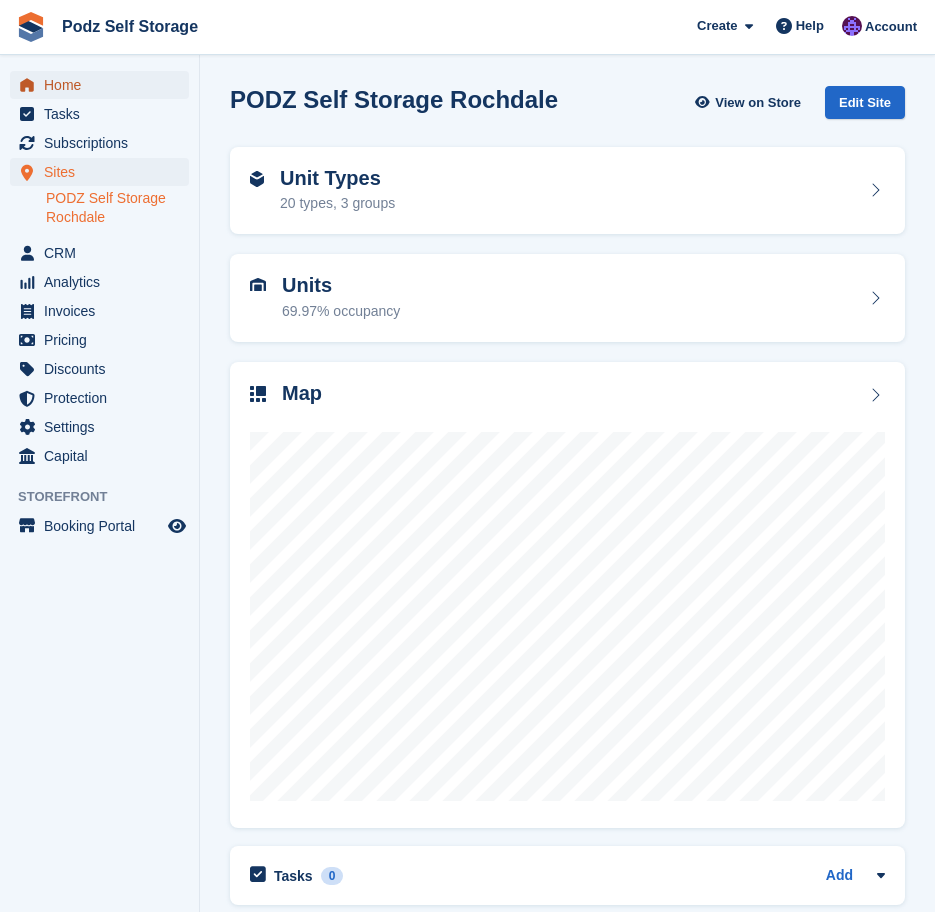 click on "Home" at bounding box center (104, 85) 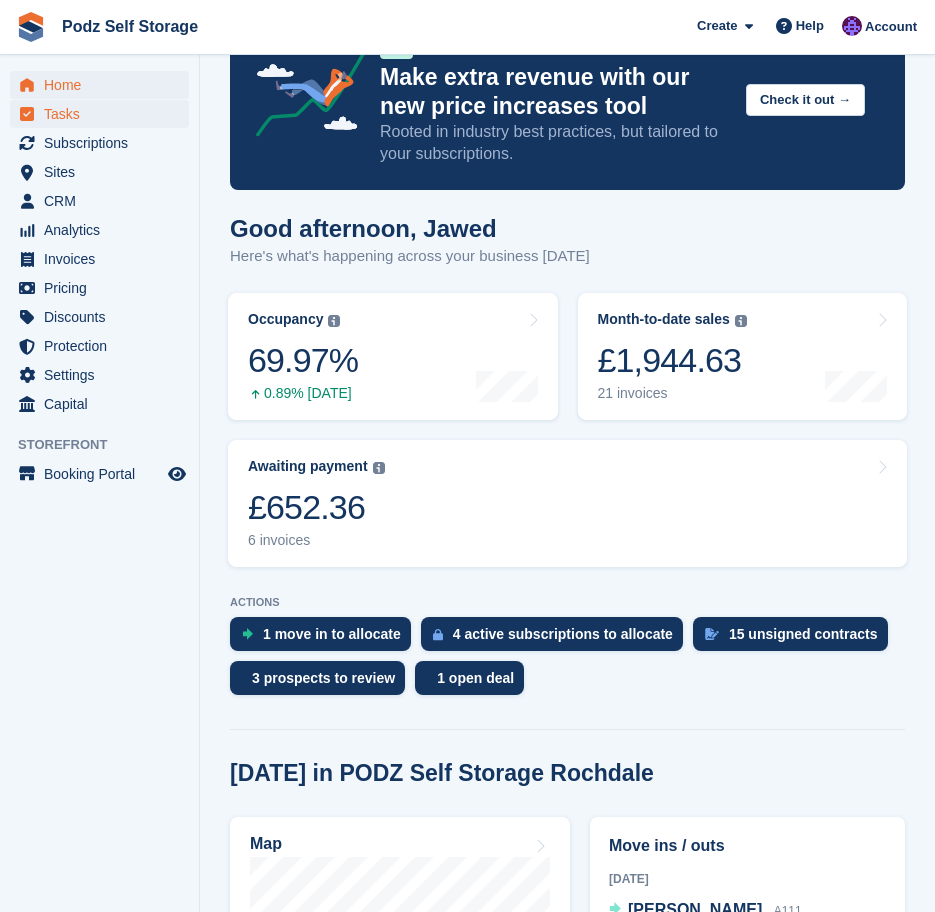 scroll, scrollTop: 0, scrollLeft: 0, axis: both 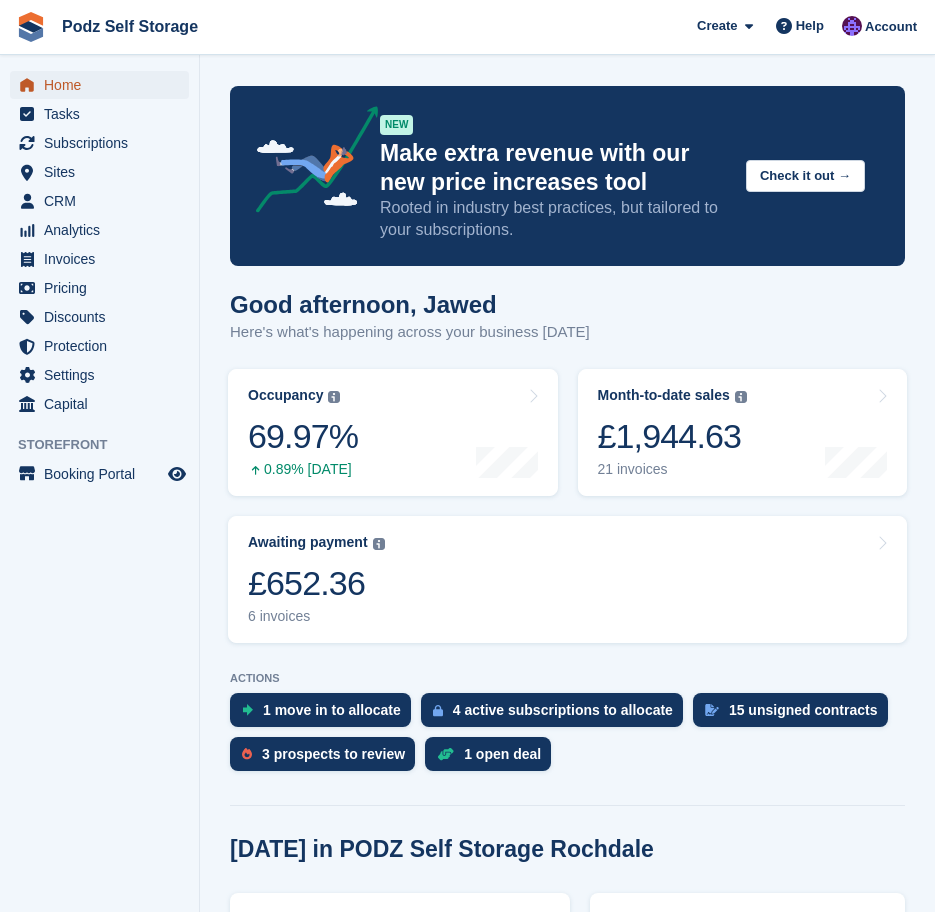 click on "Home" at bounding box center [104, 85] 